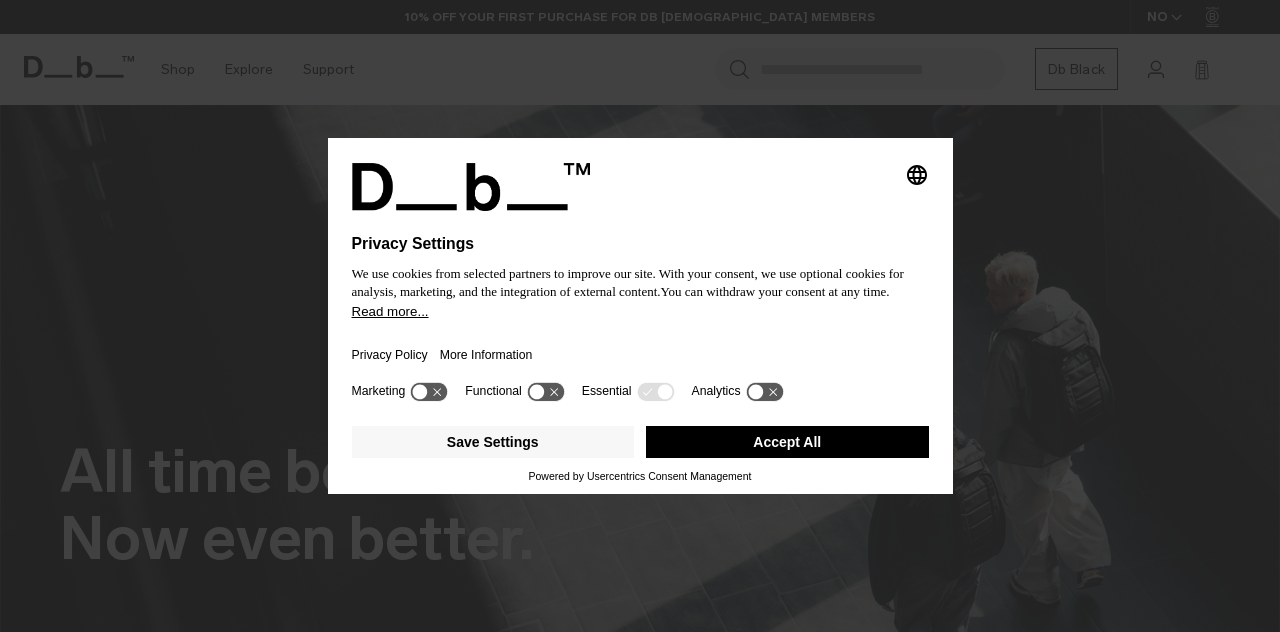 scroll, scrollTop: 0, scrollLeft: 0, axis: both 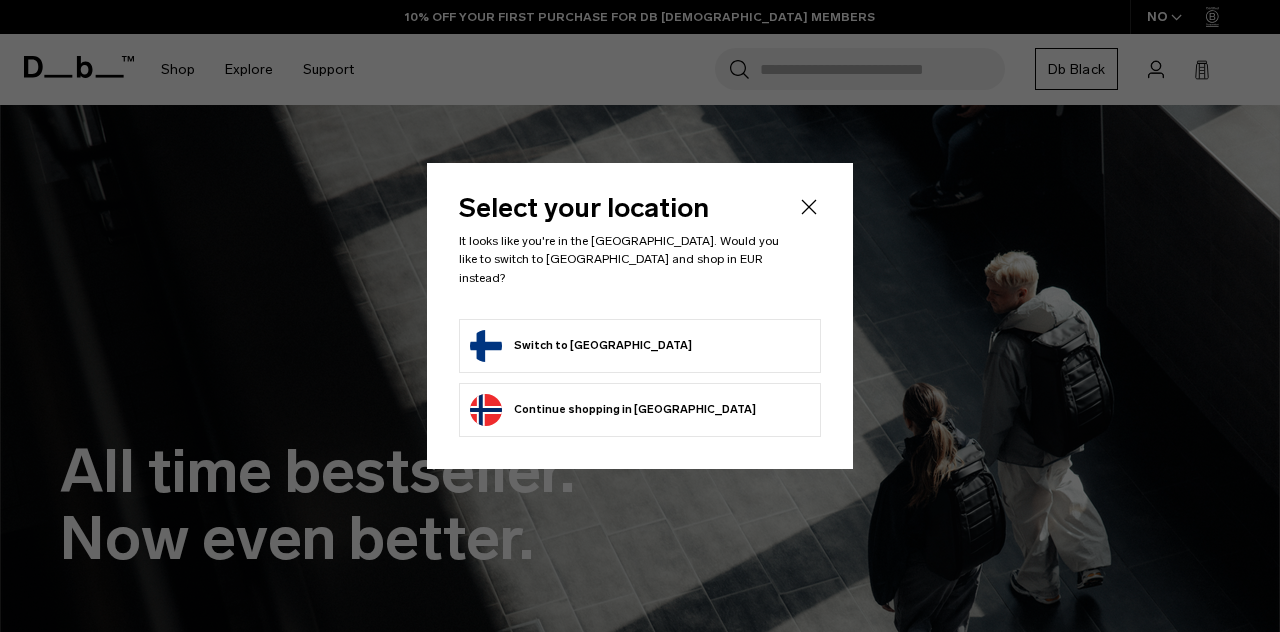 click on "Switch to Finland" at bounding box center [581, 346] 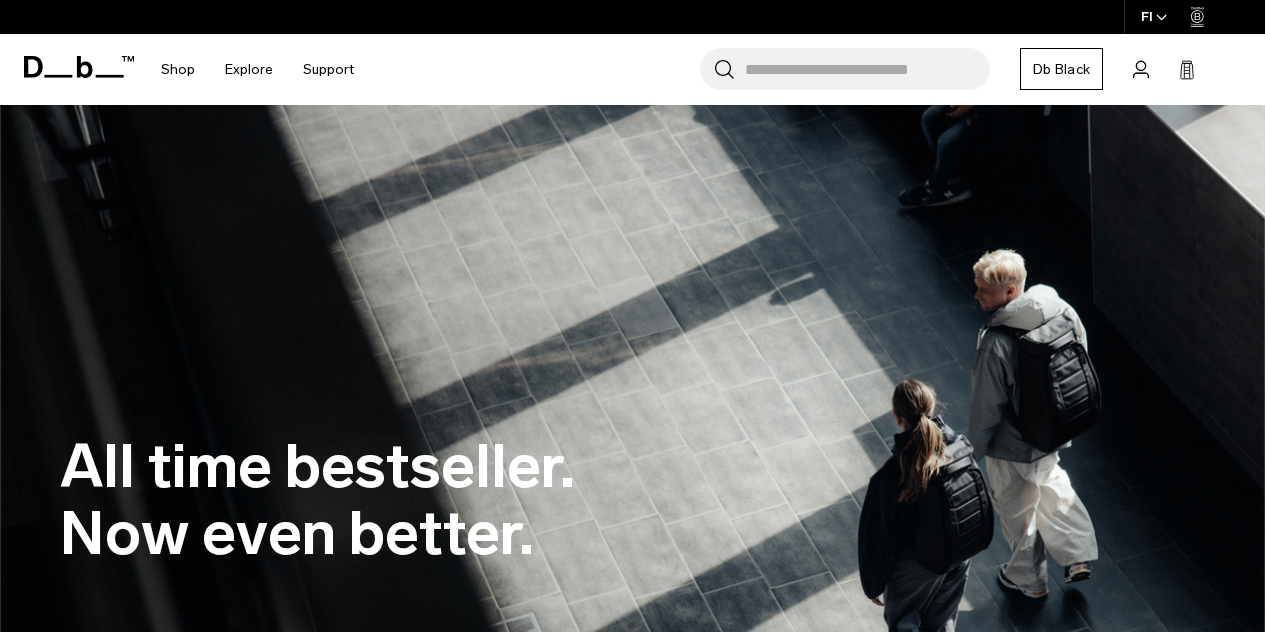 scroll, scrollTop: 24, scrollLeft: 0, axis: vertical 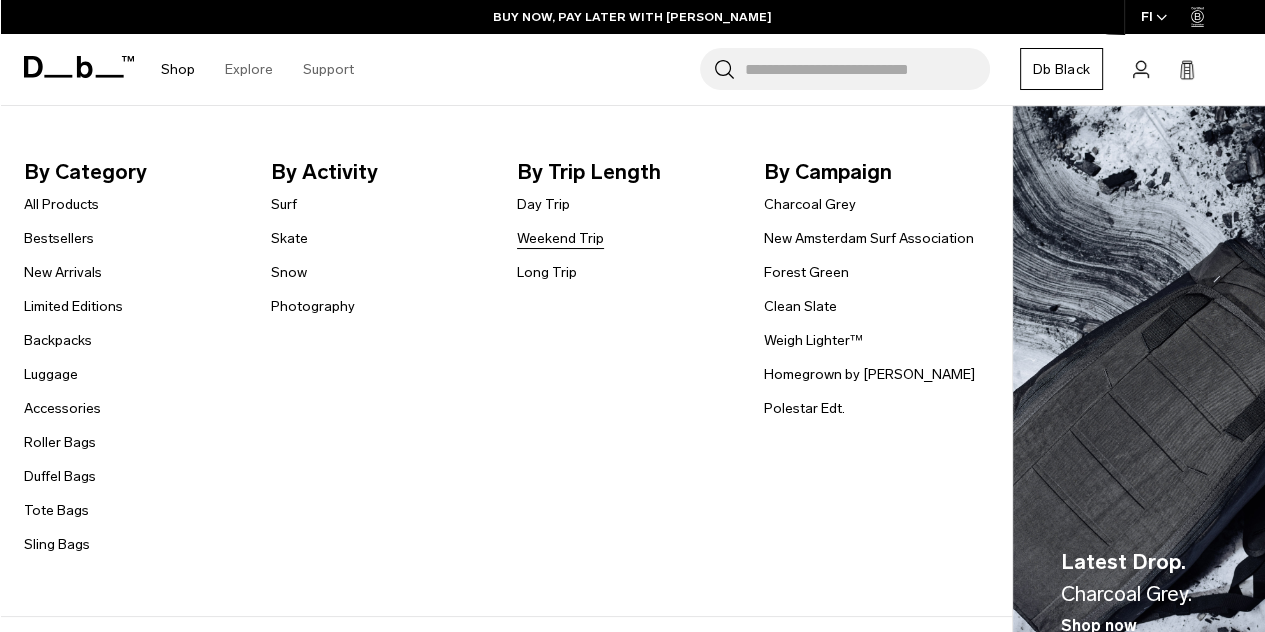 click on "Weekend Trip" at bounding box center (560, 238) 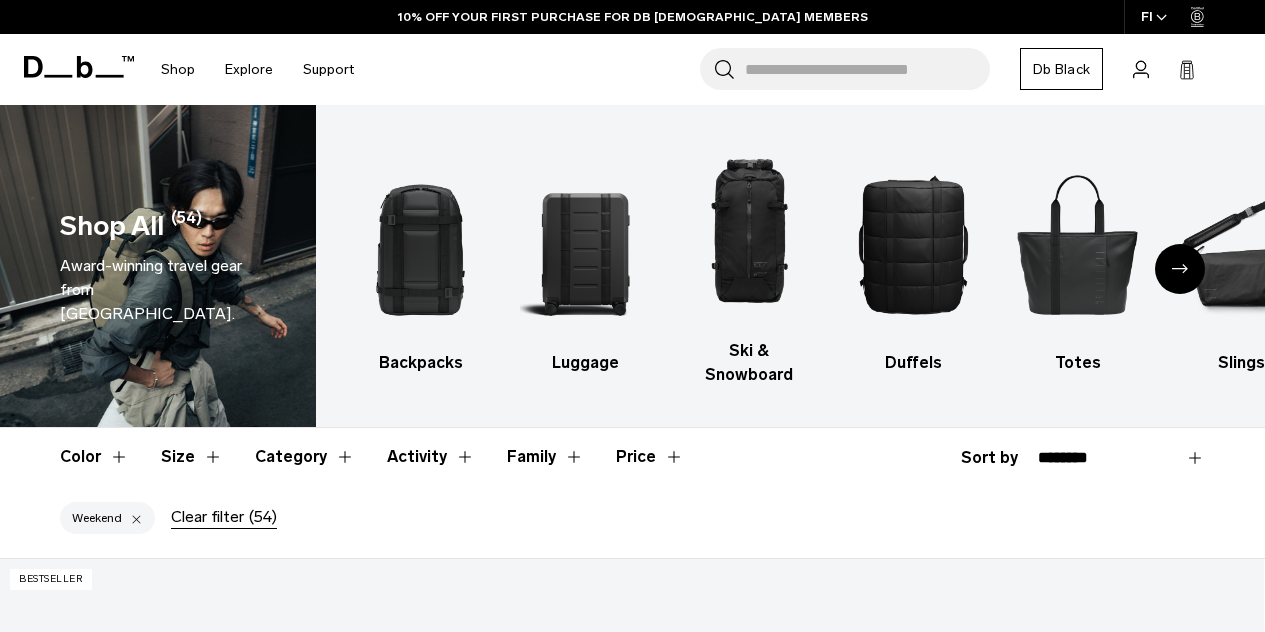 scroll, scrollTop: 379, scrollLeft: 0, axis: vertical 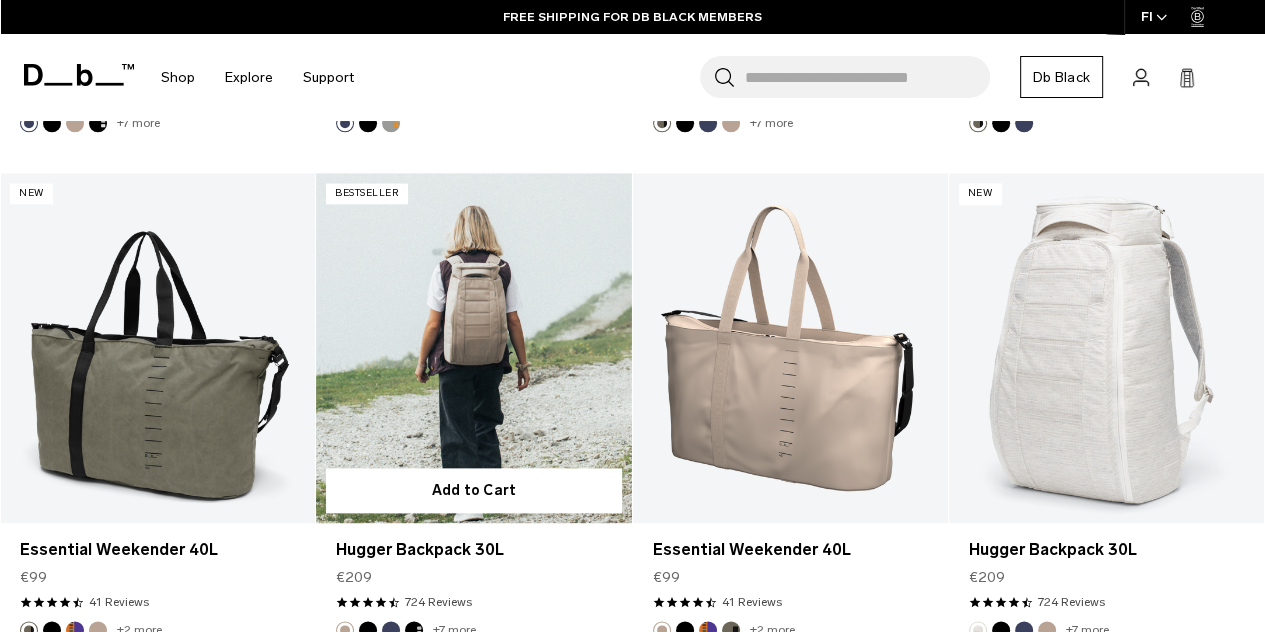 click at bounding box center (473, 348) 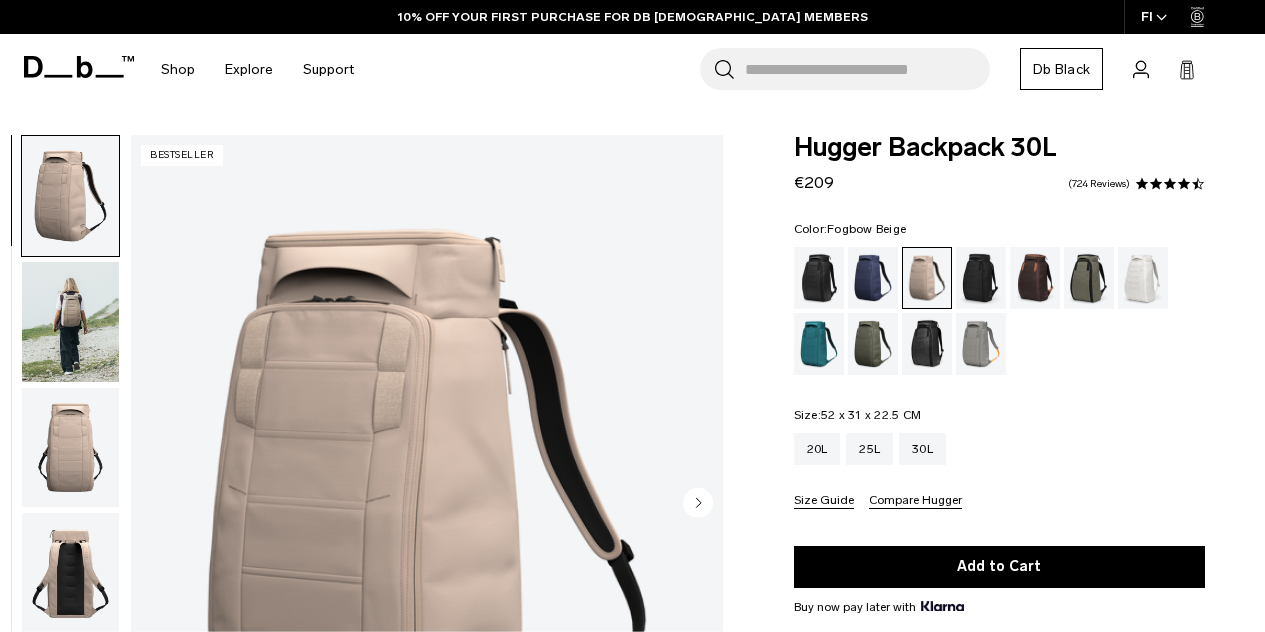 scroll, scrollTop: 0, scrollLeft: 0, axis: both 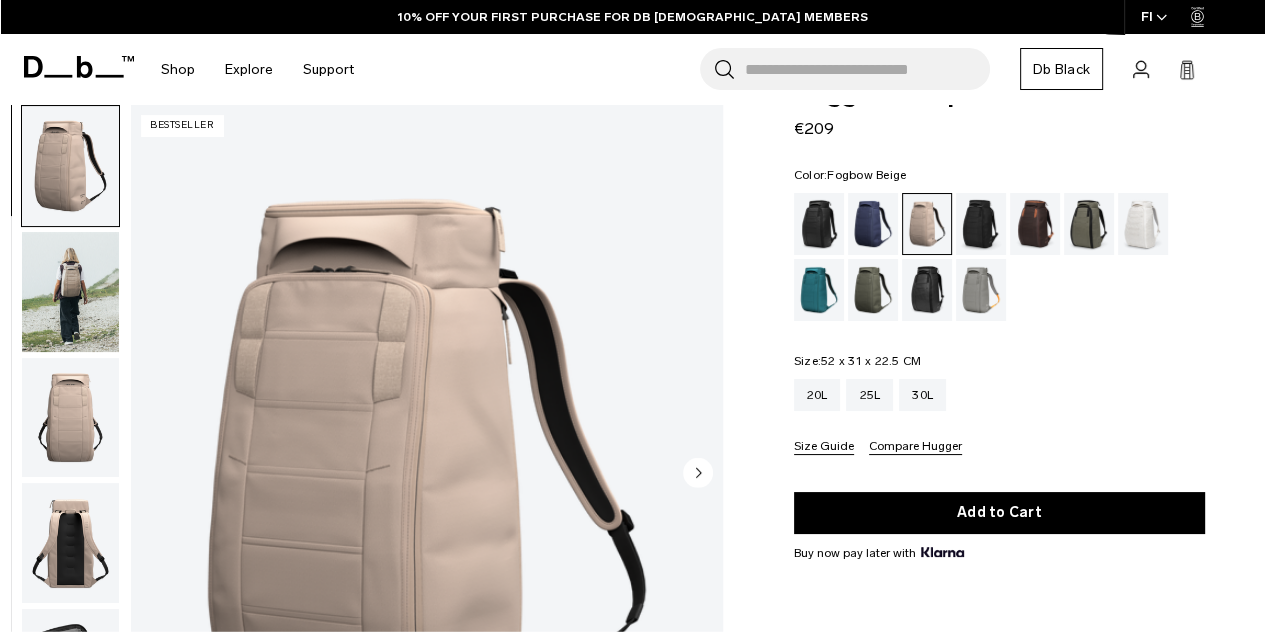 click at bounding box center (427, 474) 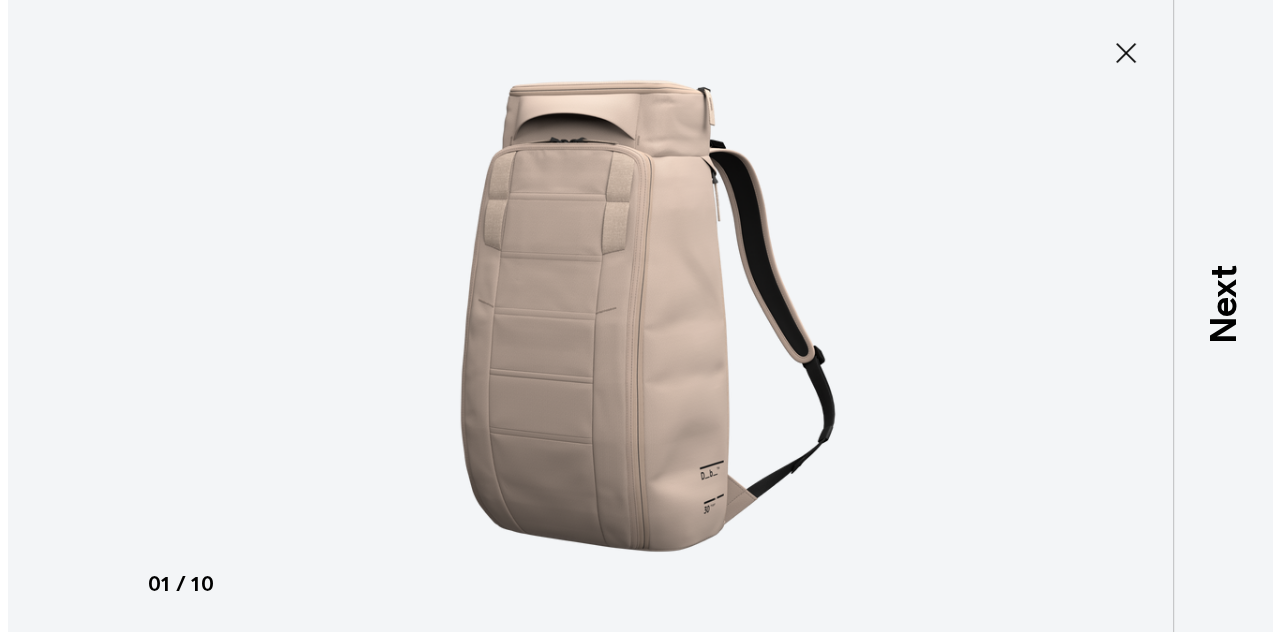 scroll, scrollTop: 56, scrollLeft: 0, axis: vertical 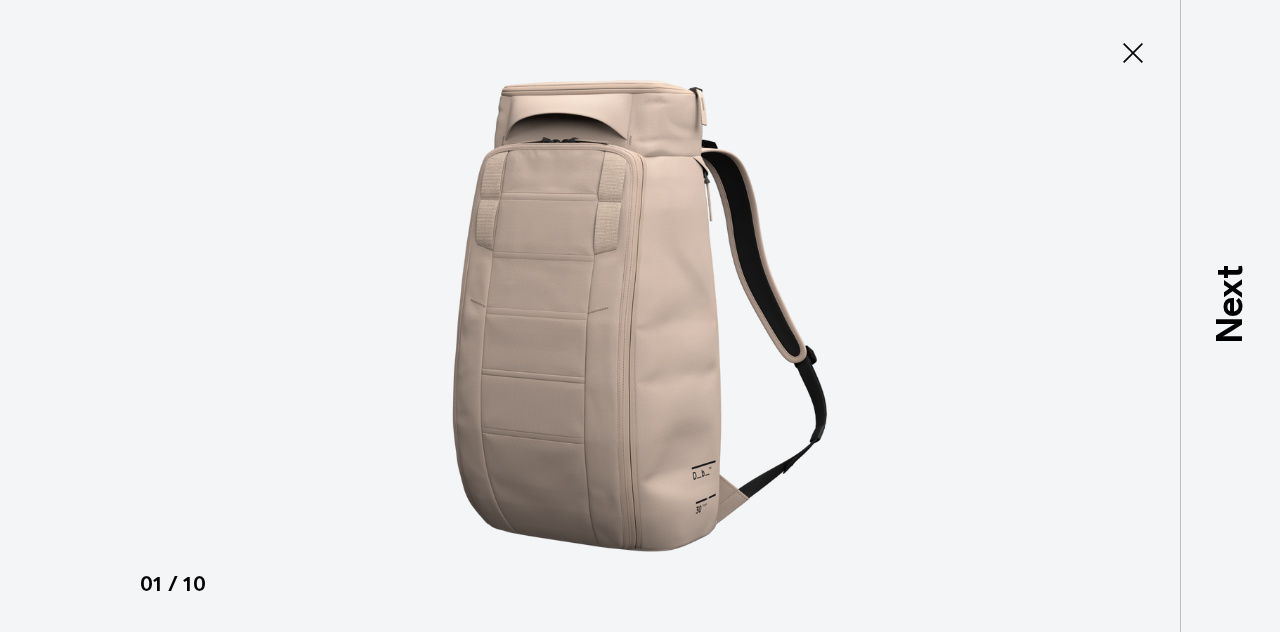type on "Close" 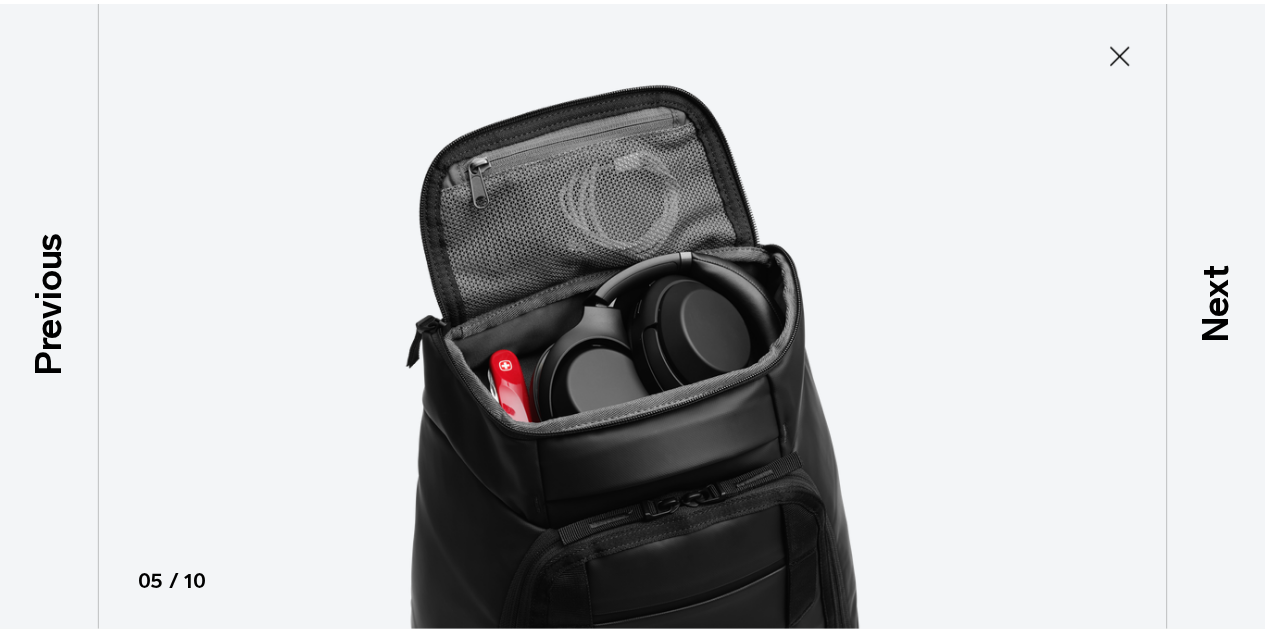 scroll, scrollTop: 506, scrollLeft: 0, axis: vertical 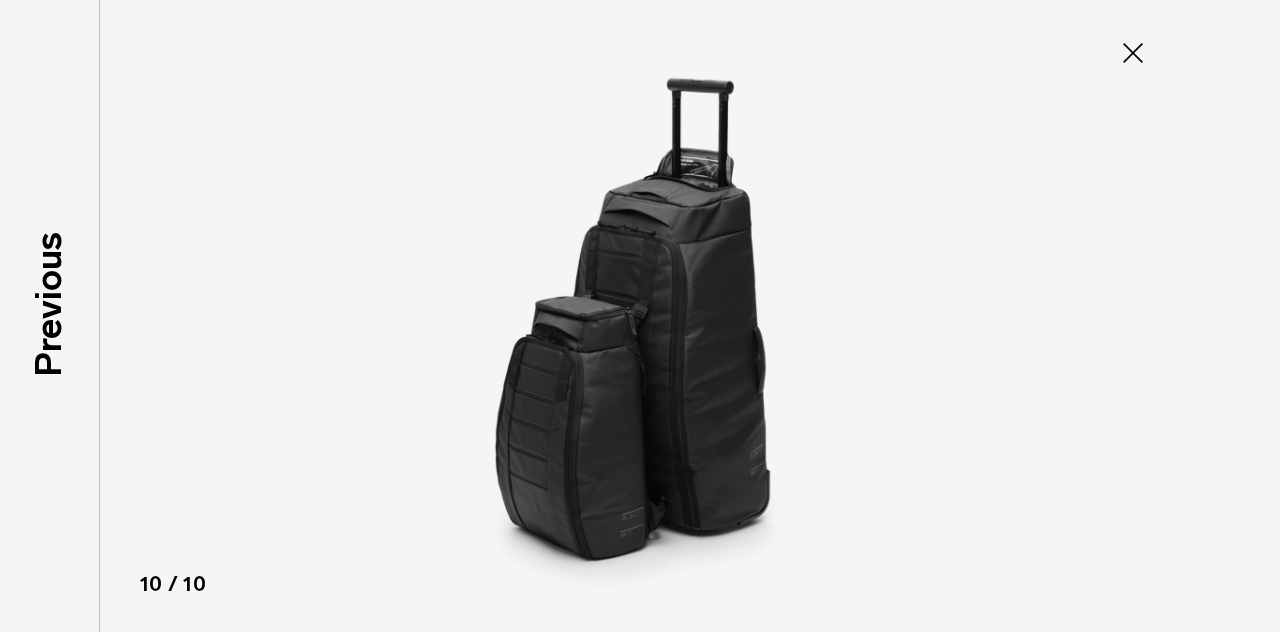 click 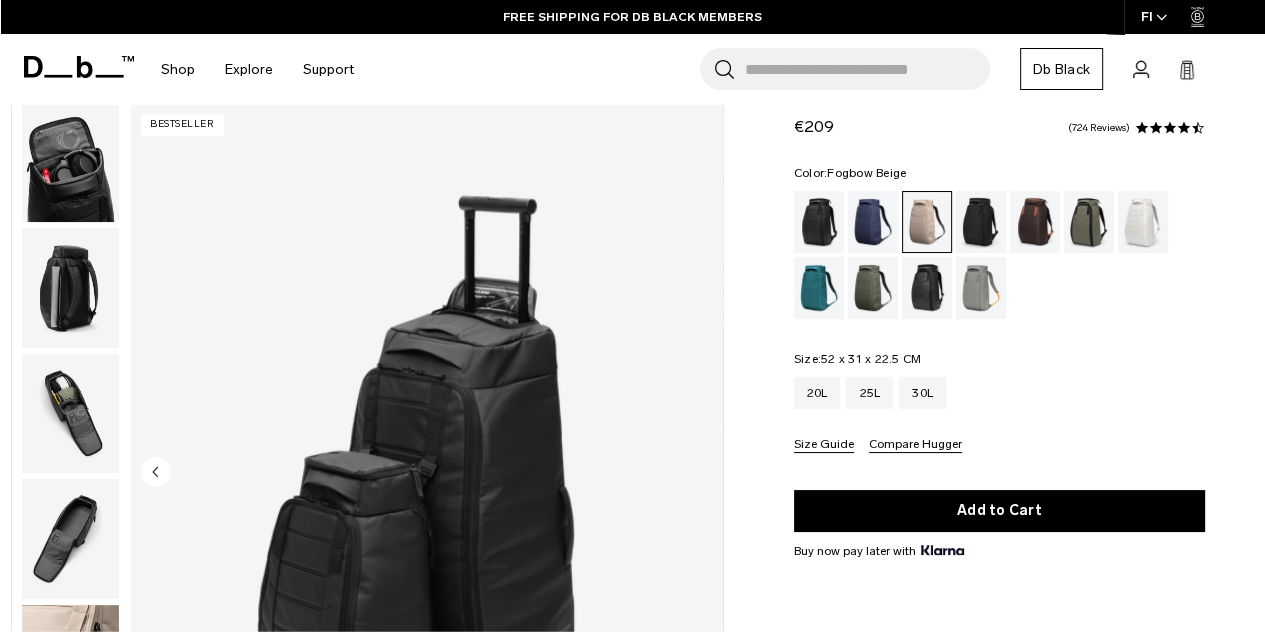 scroll, scrollTop: 83, scrollLeft: 0, axis: vertical 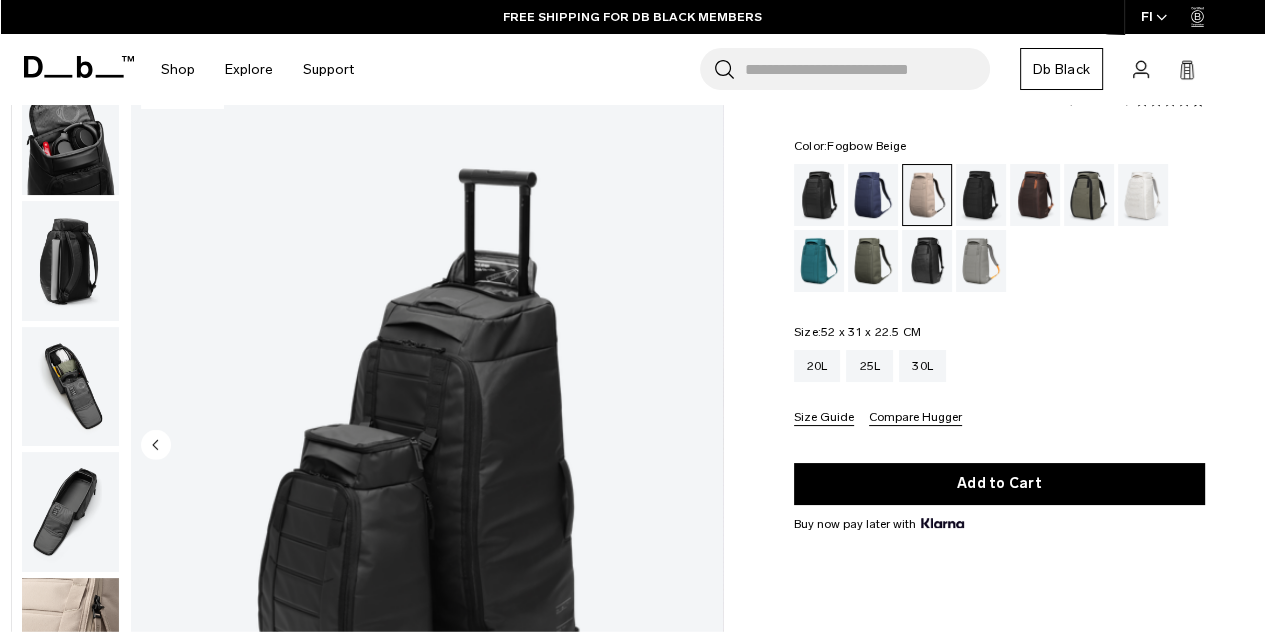 click at bounding box center (927, 195) 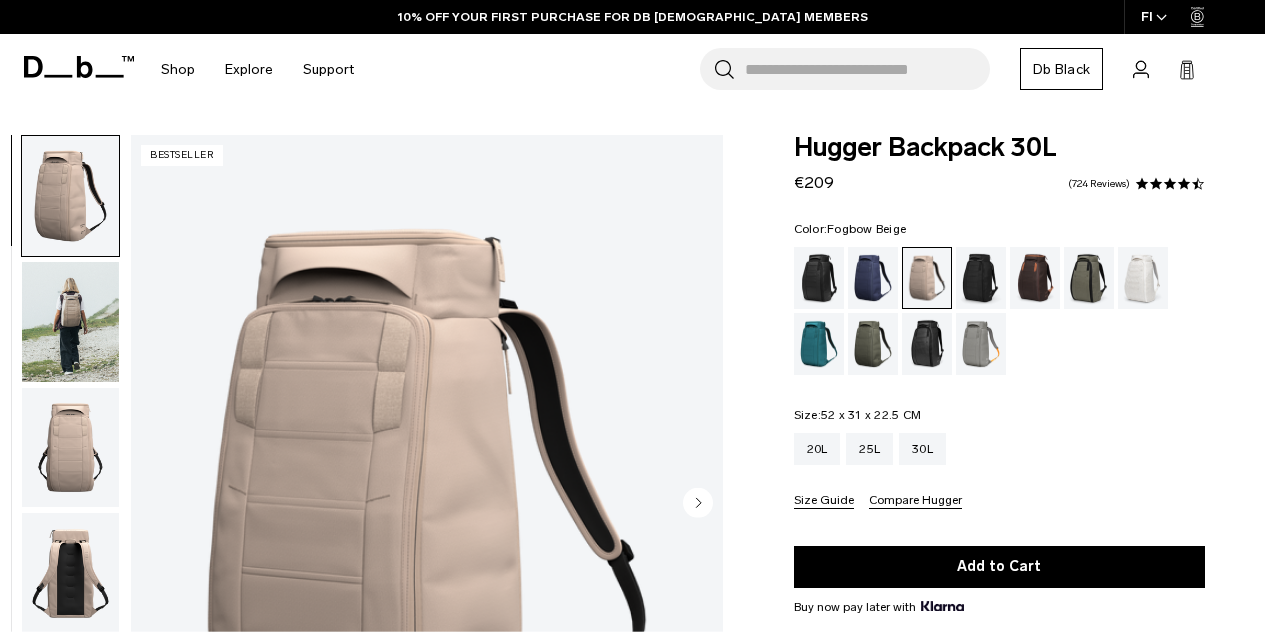 scroll, scrollTop: 0, scrollLeft: 0, axis: both 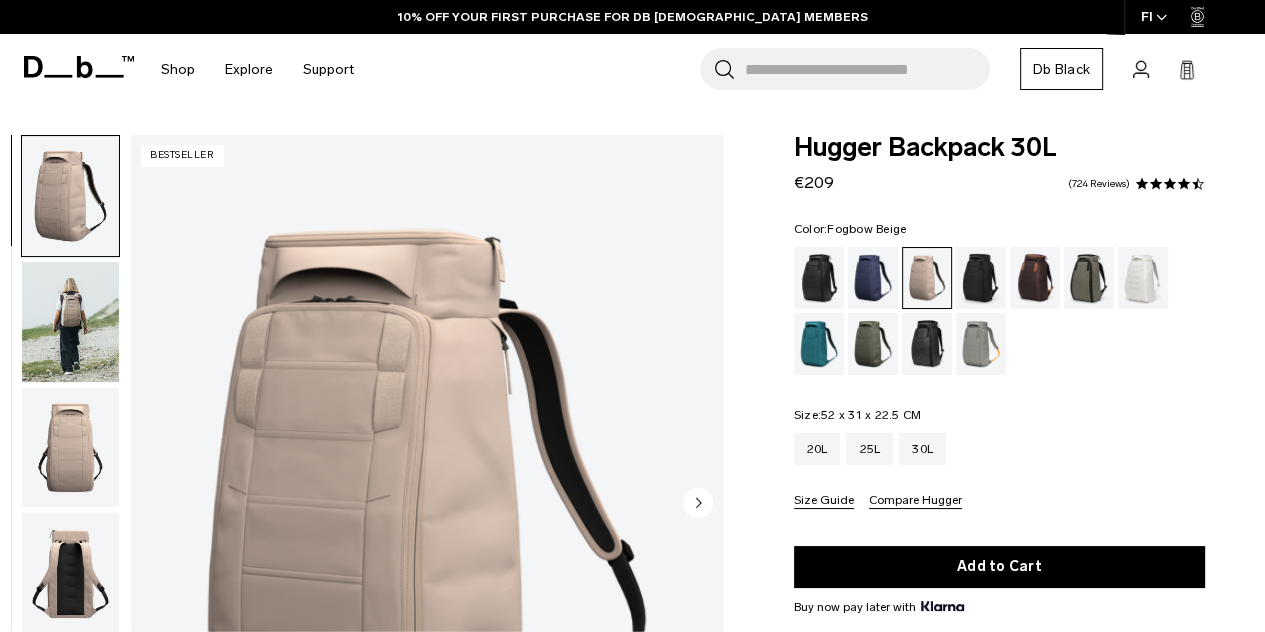 click at bounding box center (70, 448) 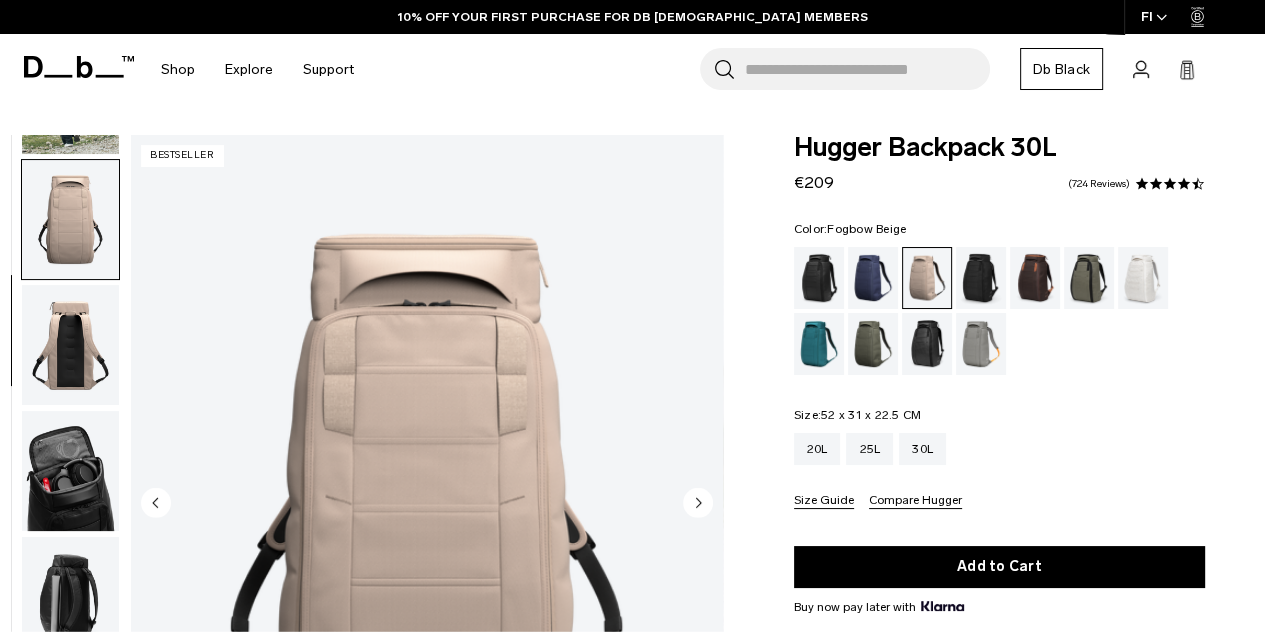scroll, scrollTop: 252, scrollLeft: 0, axis: vertical 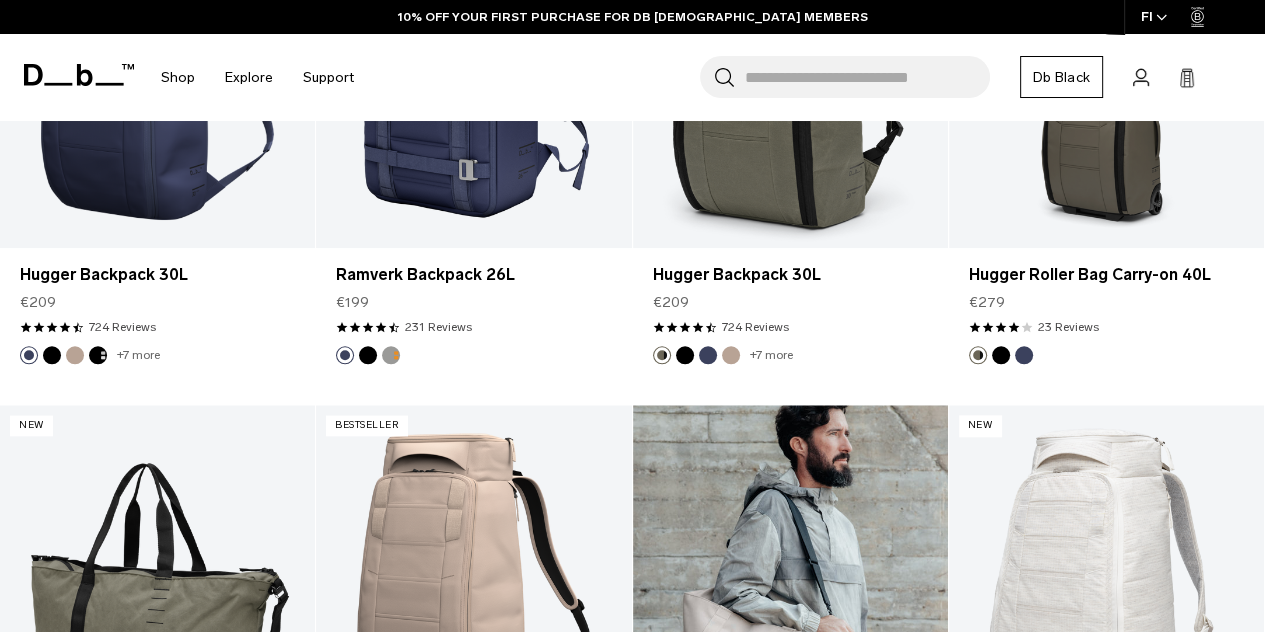 click at bounding box center (790, 580) 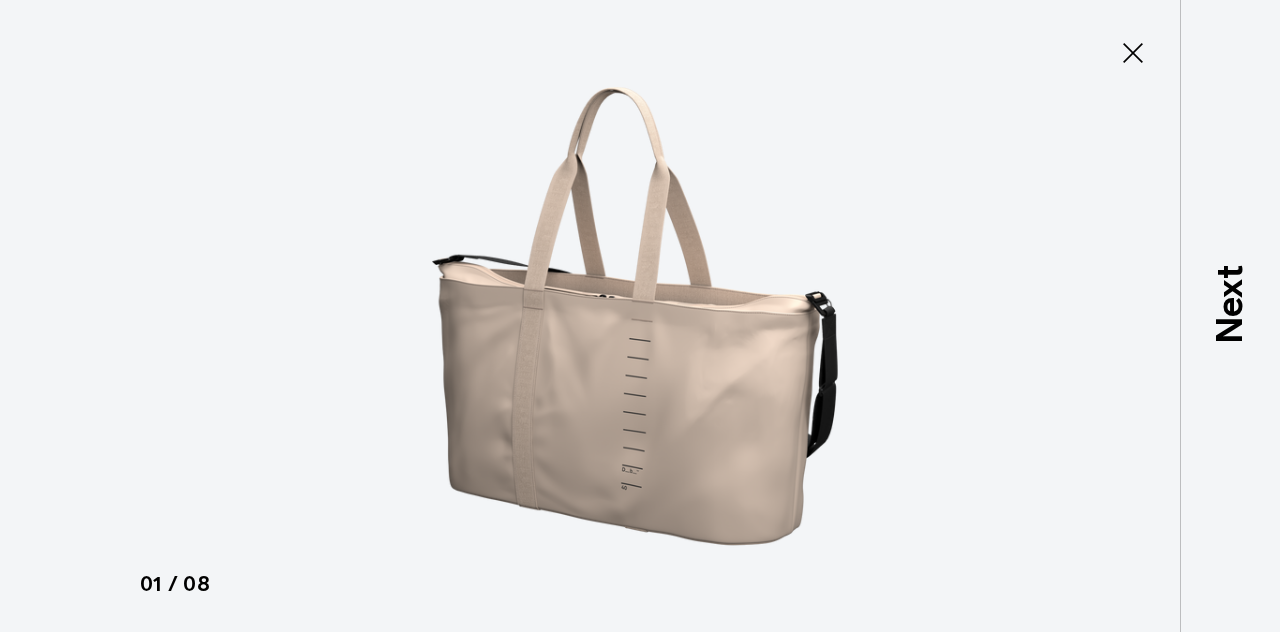 type on "Close" 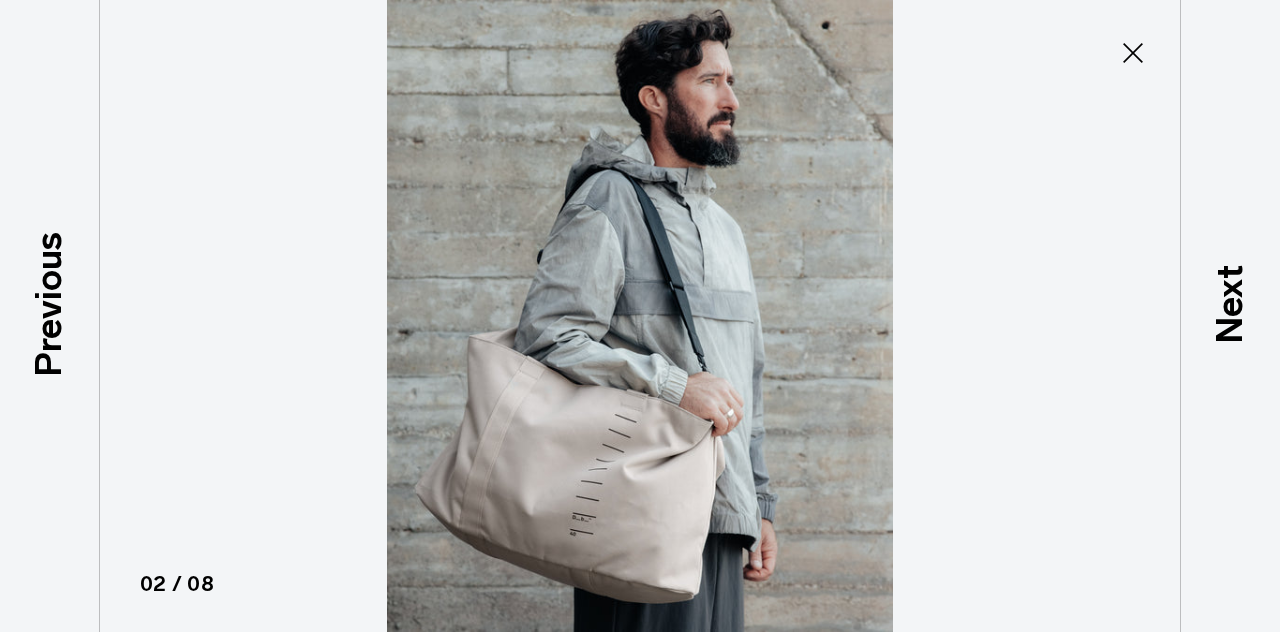 scroll, scrollTop: 0, scrollLeft: 0, axis: both 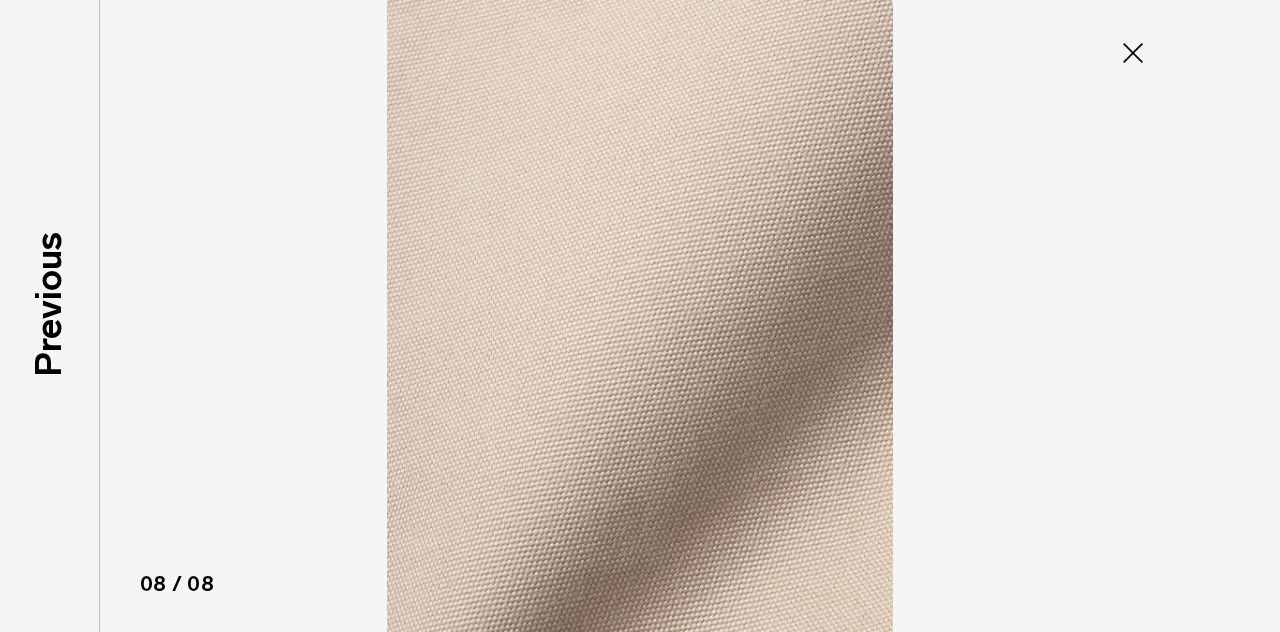 click 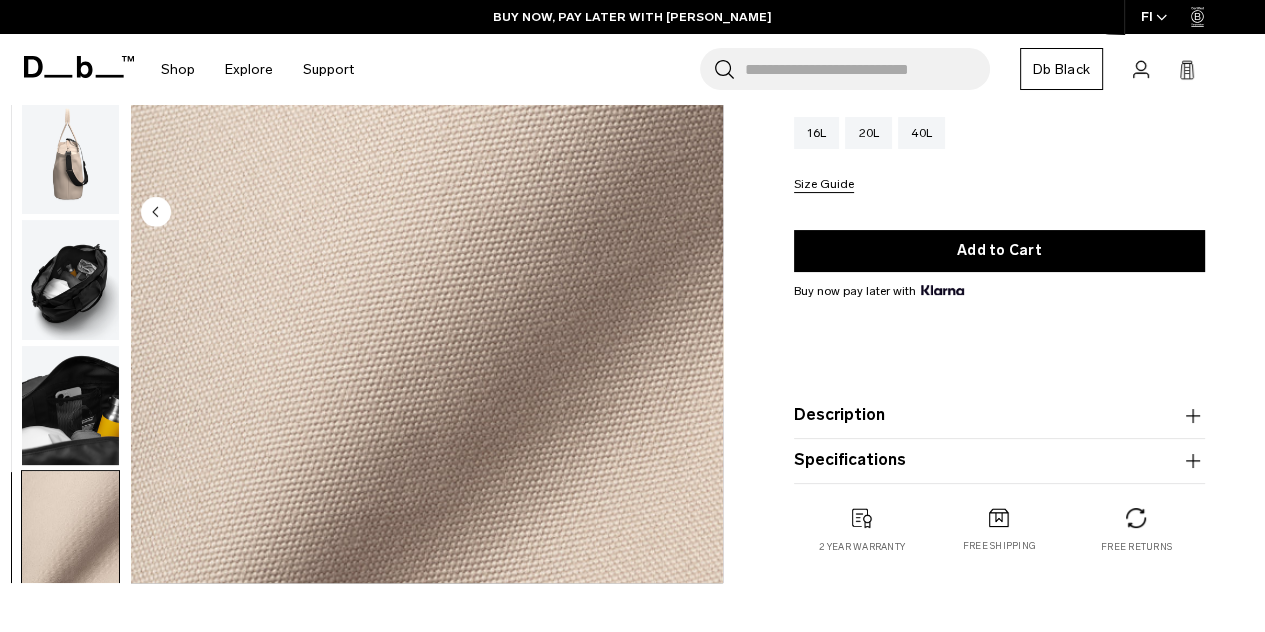 click at bounding box center (70, 154) 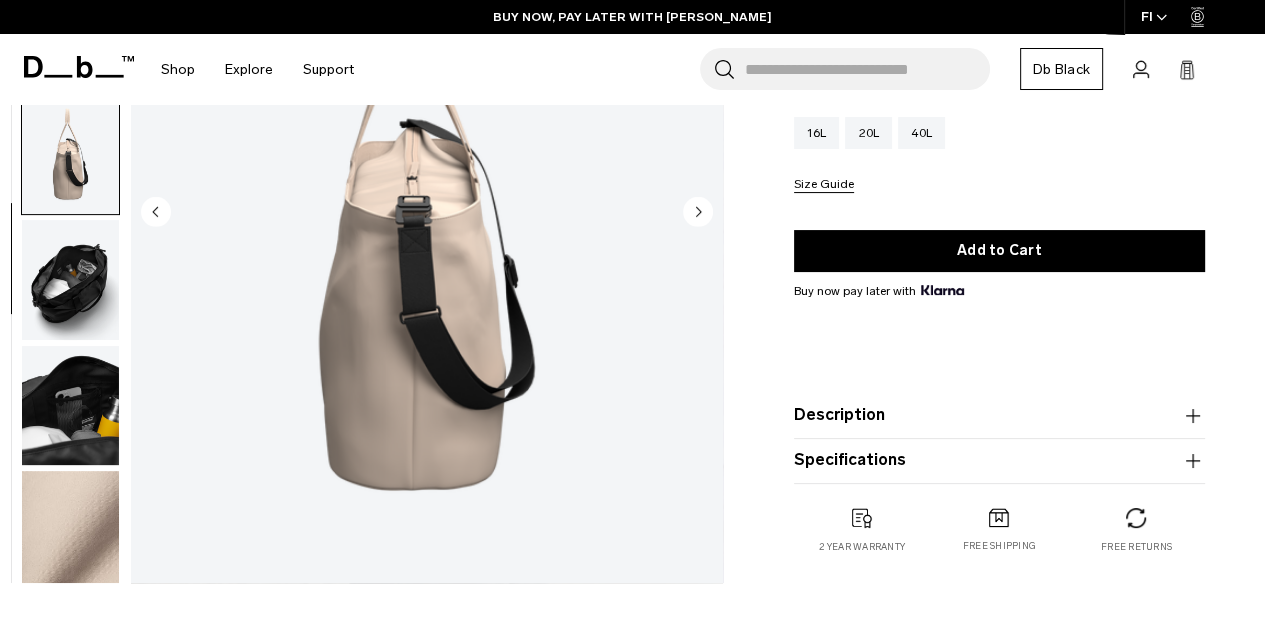 scroll, scrollTop: 264, scrollLeft: 0, axis: vertical 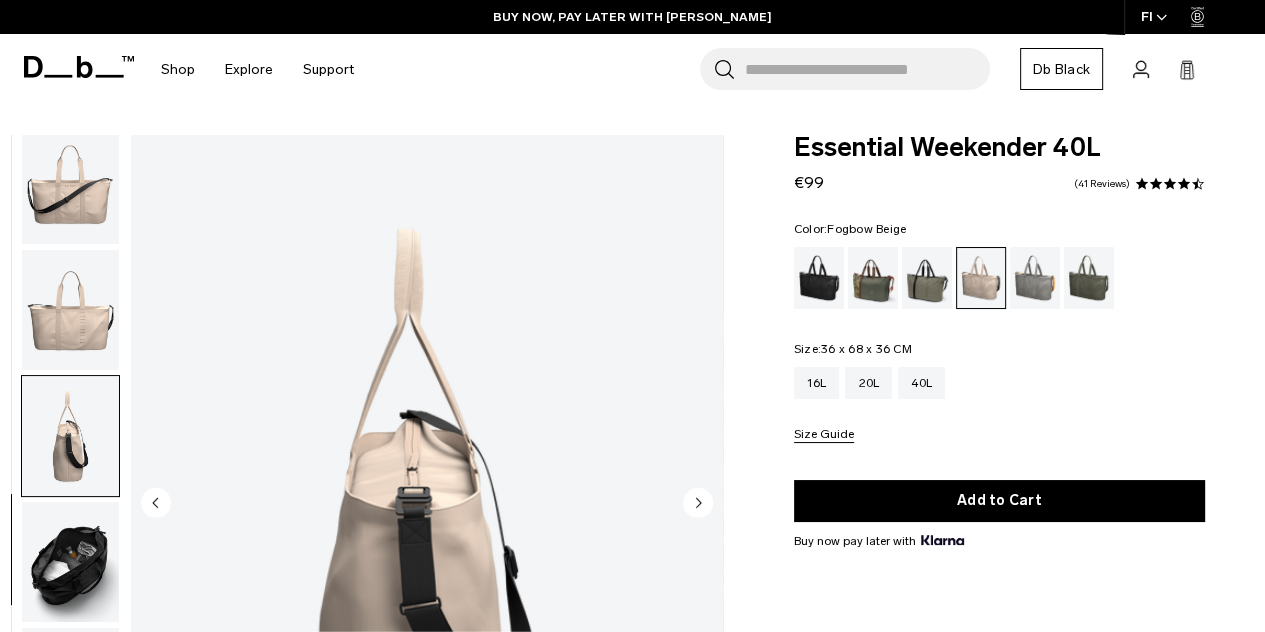 click at bounding box center [70, 185] 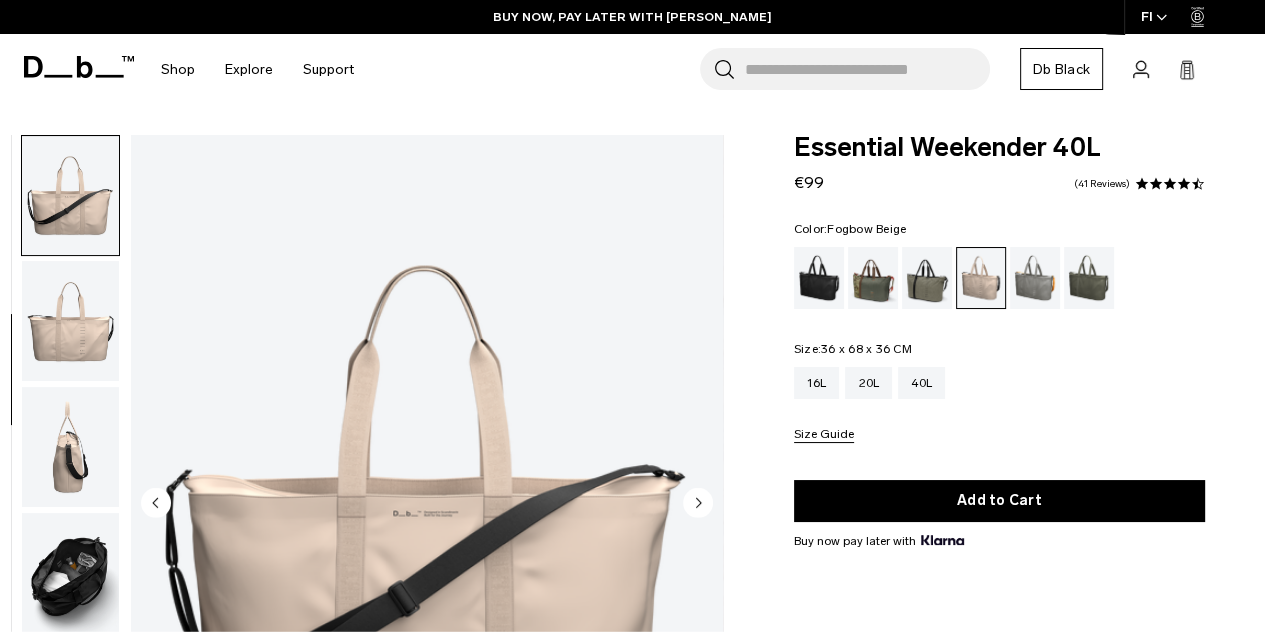 scroll, scrollTop: 264, scrollLeft: 0, axis: vertical 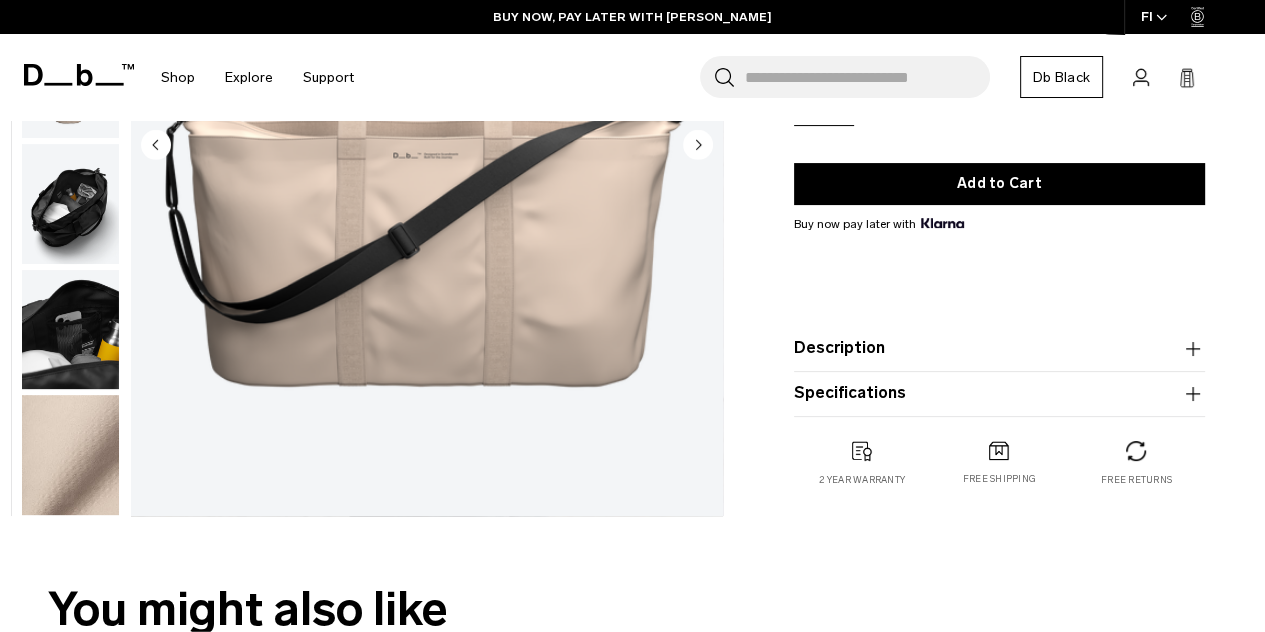 click at bounding box center (427, 146) 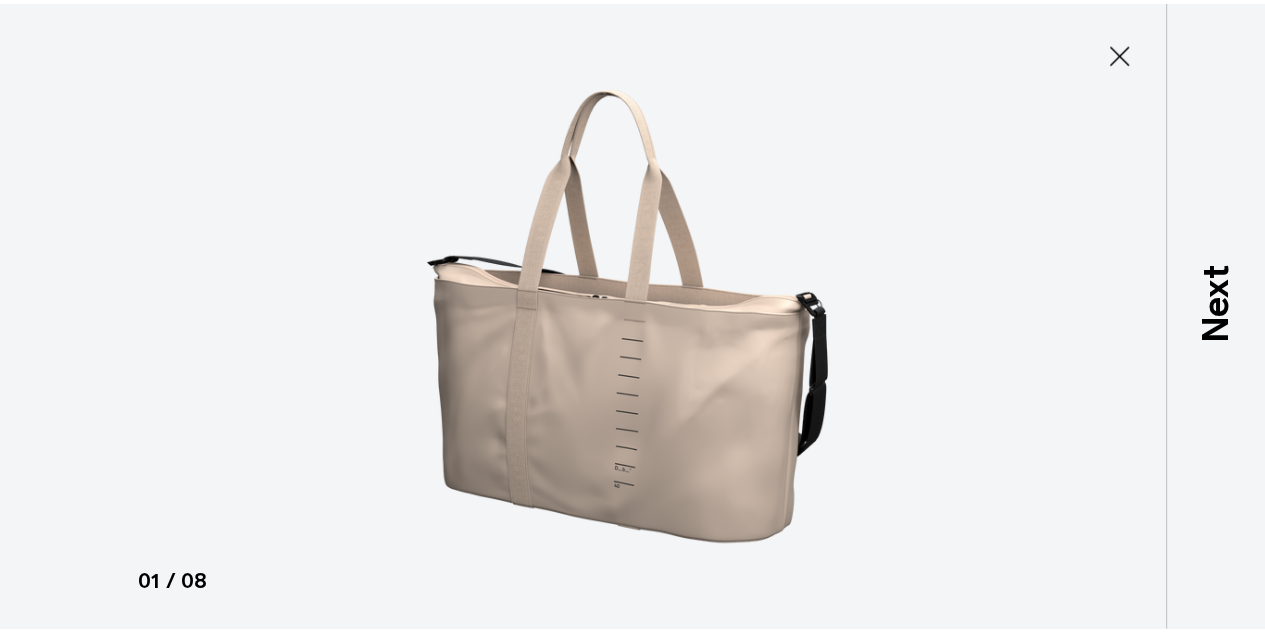scroll, scrollTop: 0, scrollLeft: 0, axis: both 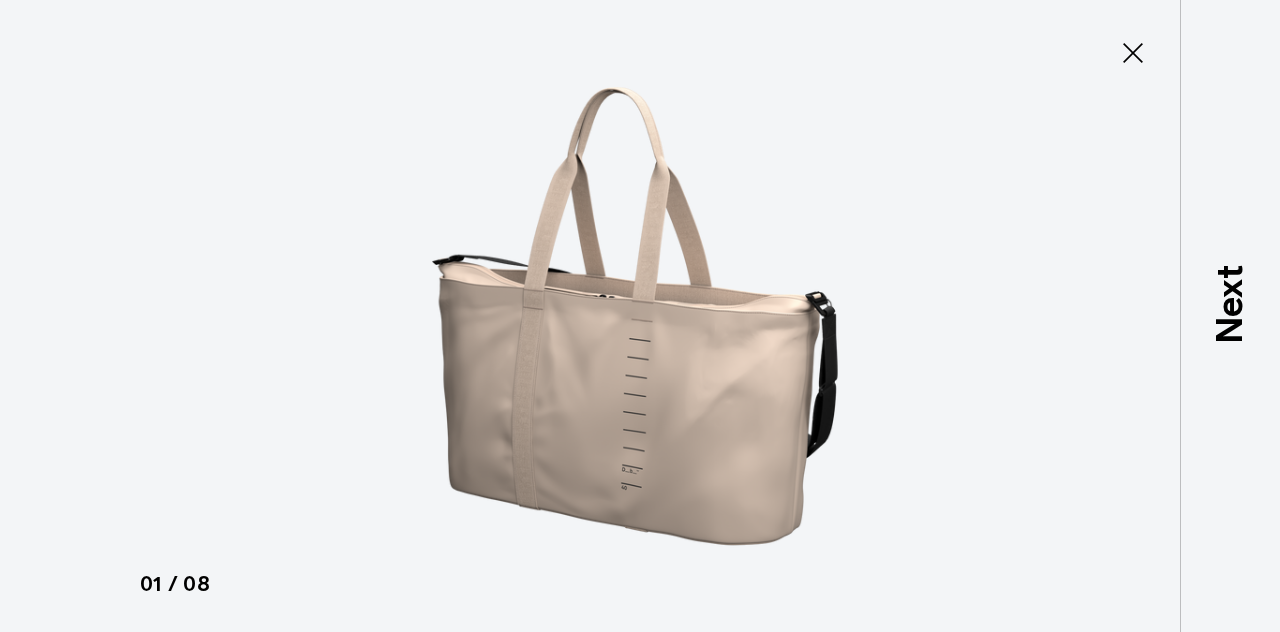 click 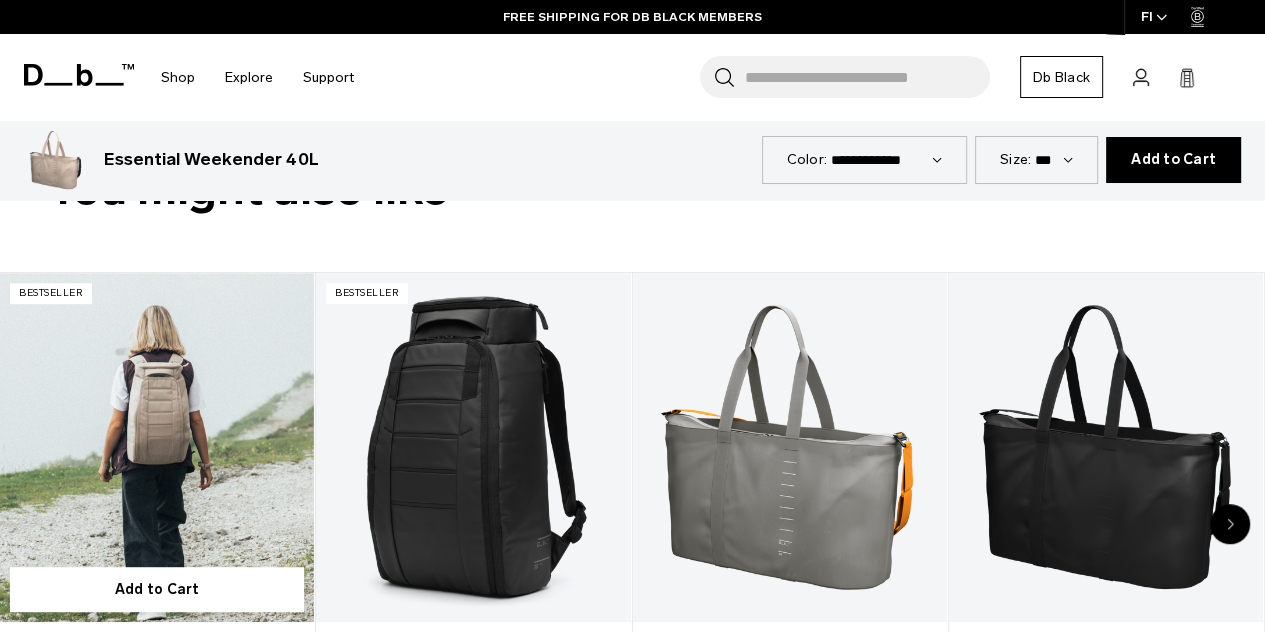 scroll, scrollTop: 780, scrollLeft: 0, axis: vertical 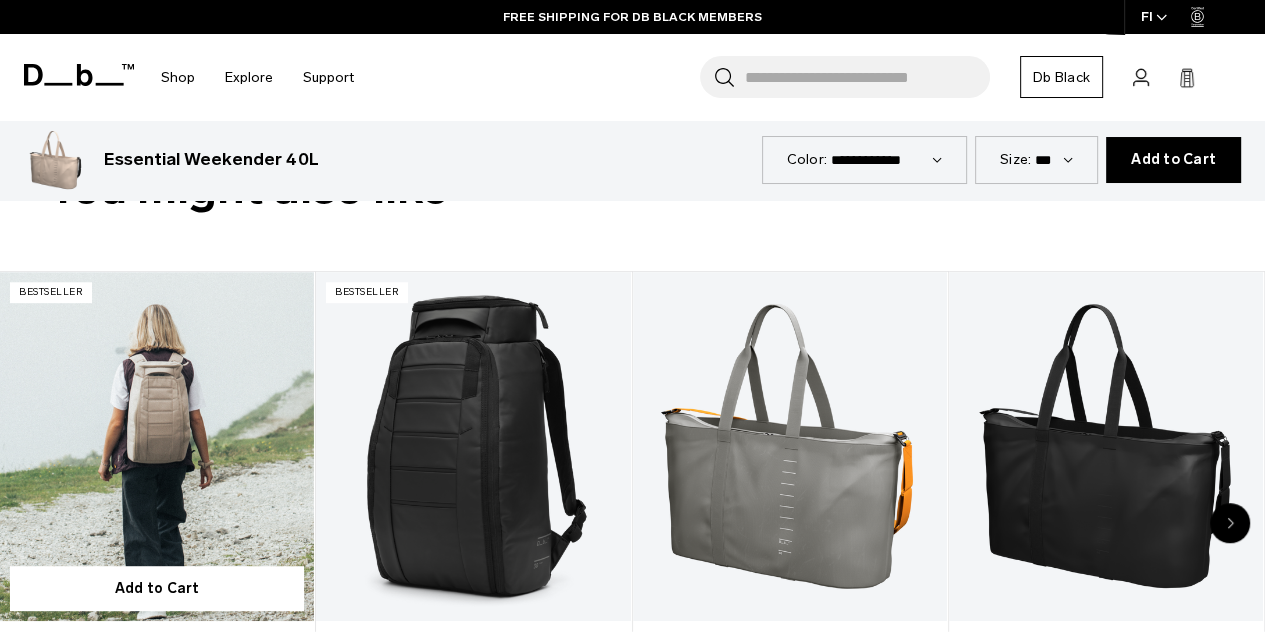 click at bounding box center [157, 446] 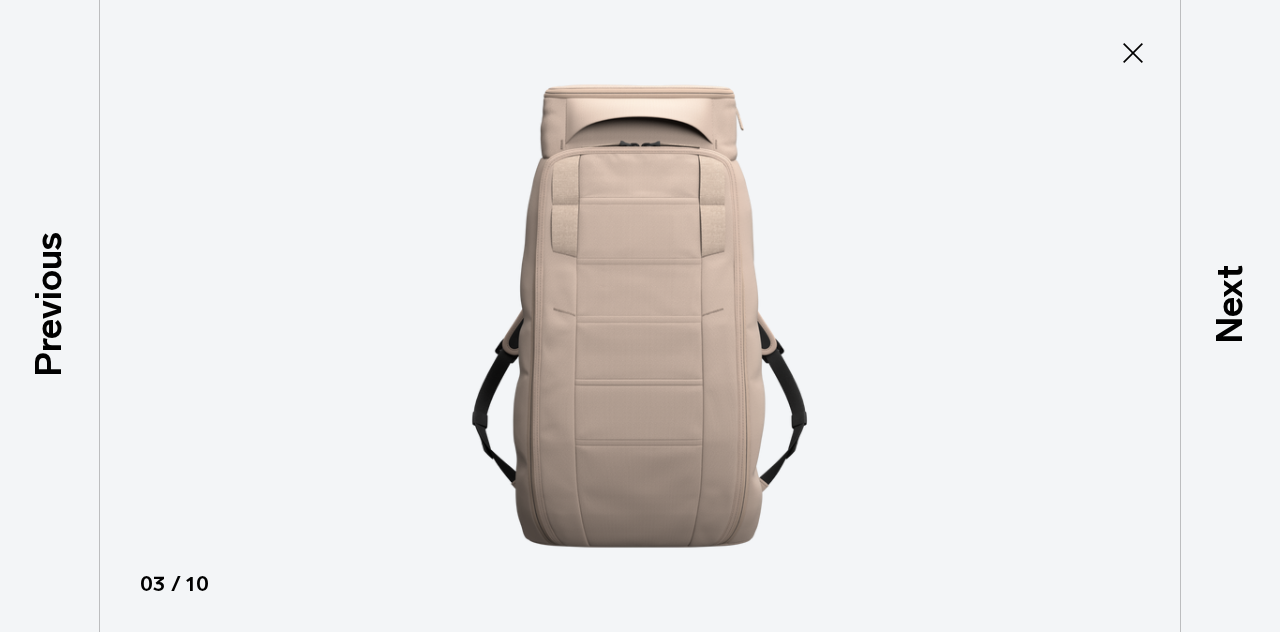 scroll, scrollTop: 0, scrollLeft: 0, axis: both 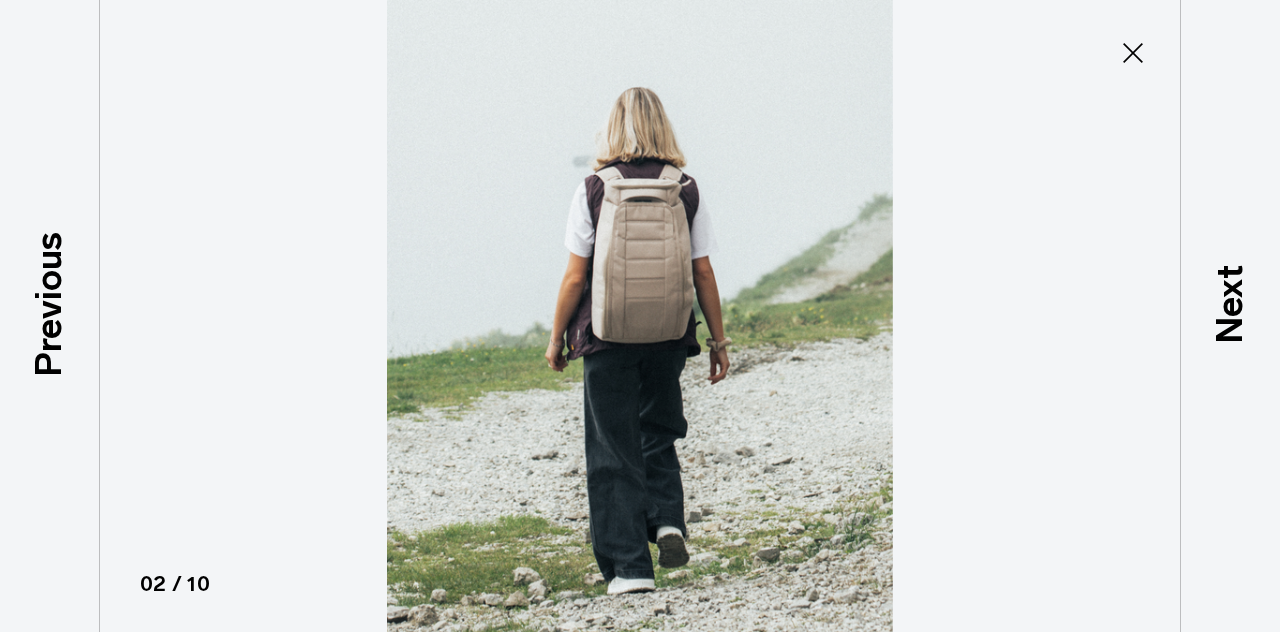 click 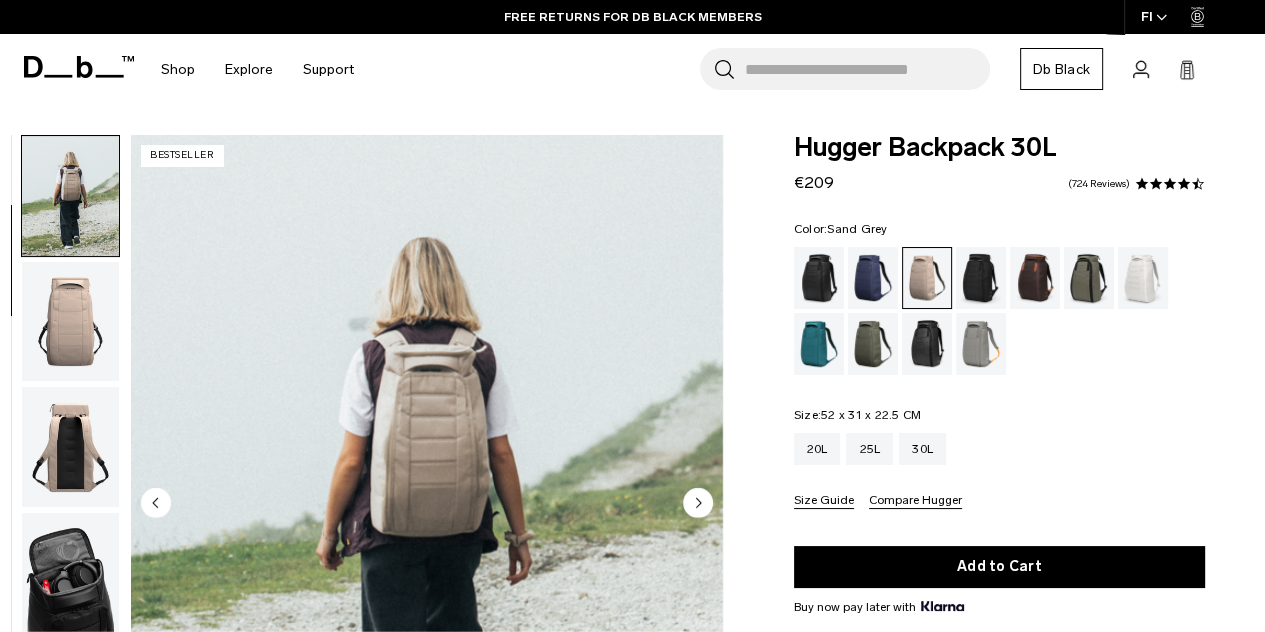 click at bounding box center (981, 344) 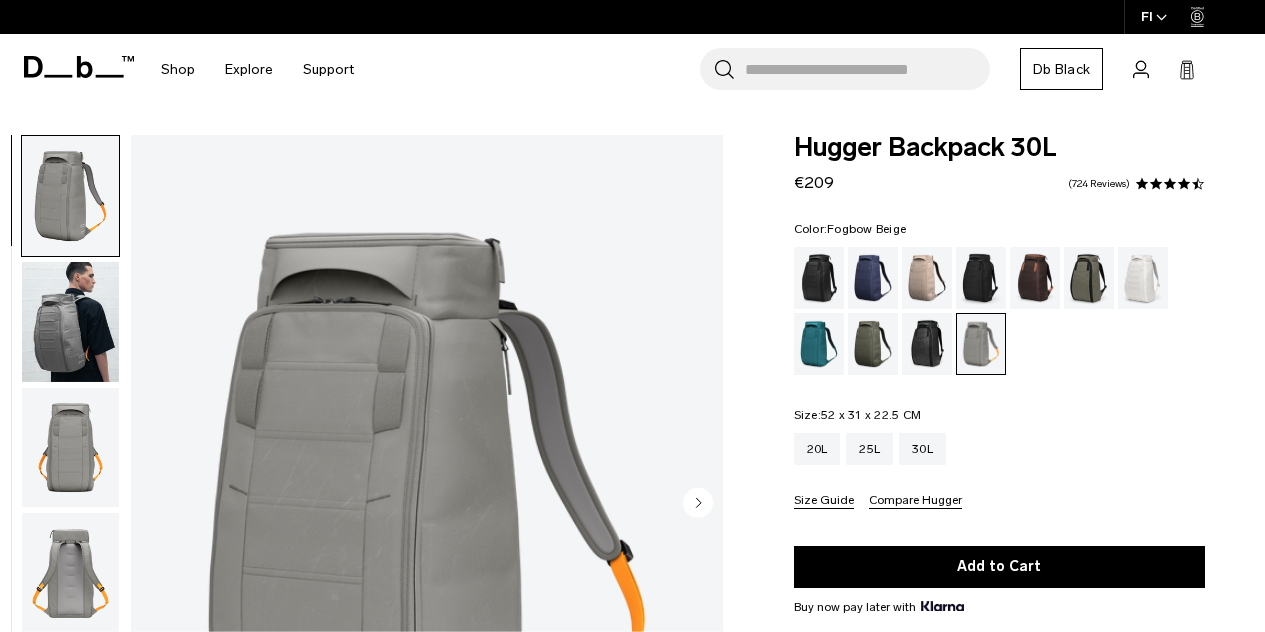 scroll, scrollTop: 0, scrollLeft: 0, axis: both 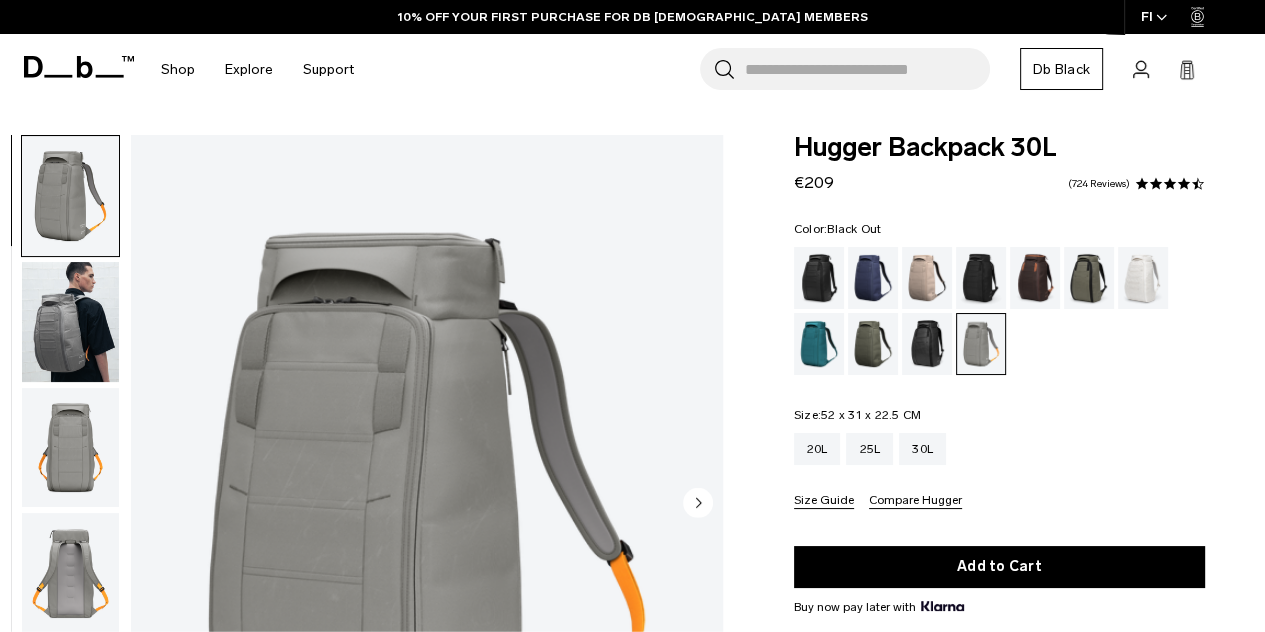 click at bounding box center (819, 278) 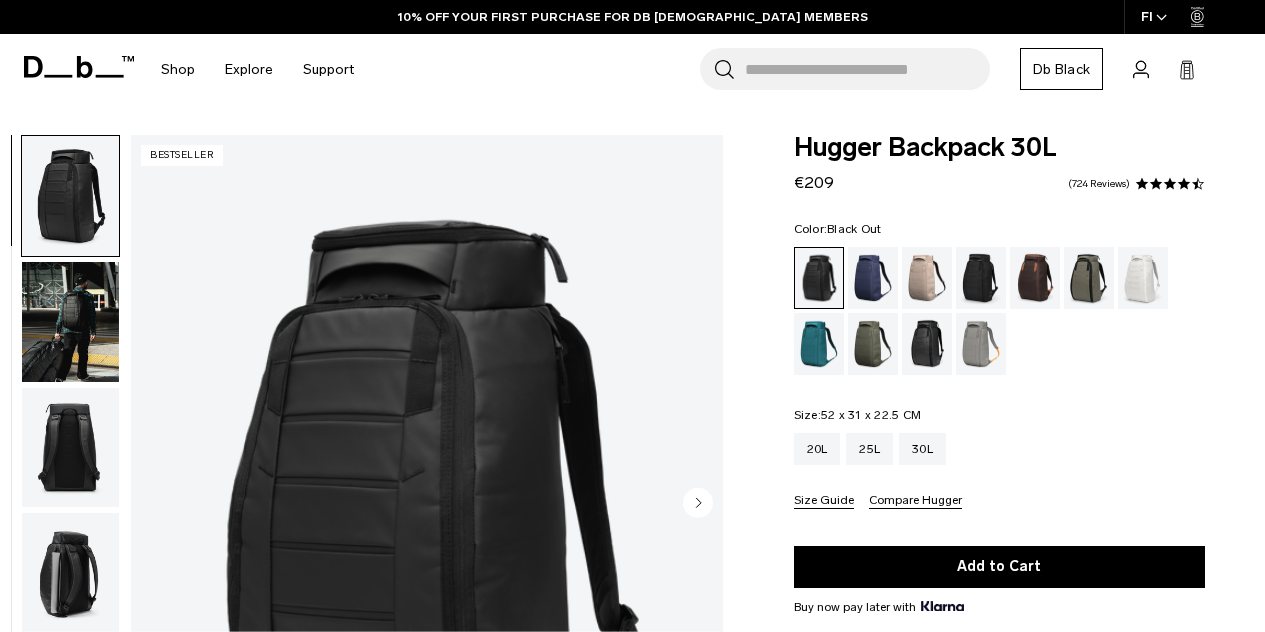 scroll, scrollTop: 62, scrollLeft: 0, axis: vertical 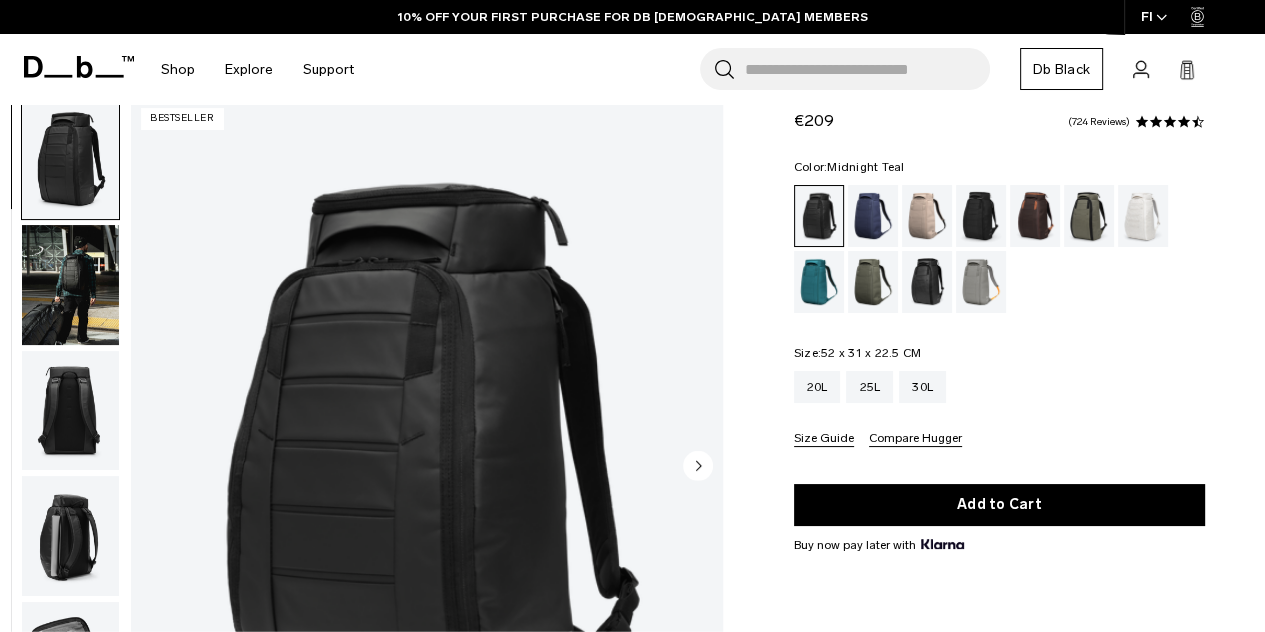 click at bounding box center [819, 282] 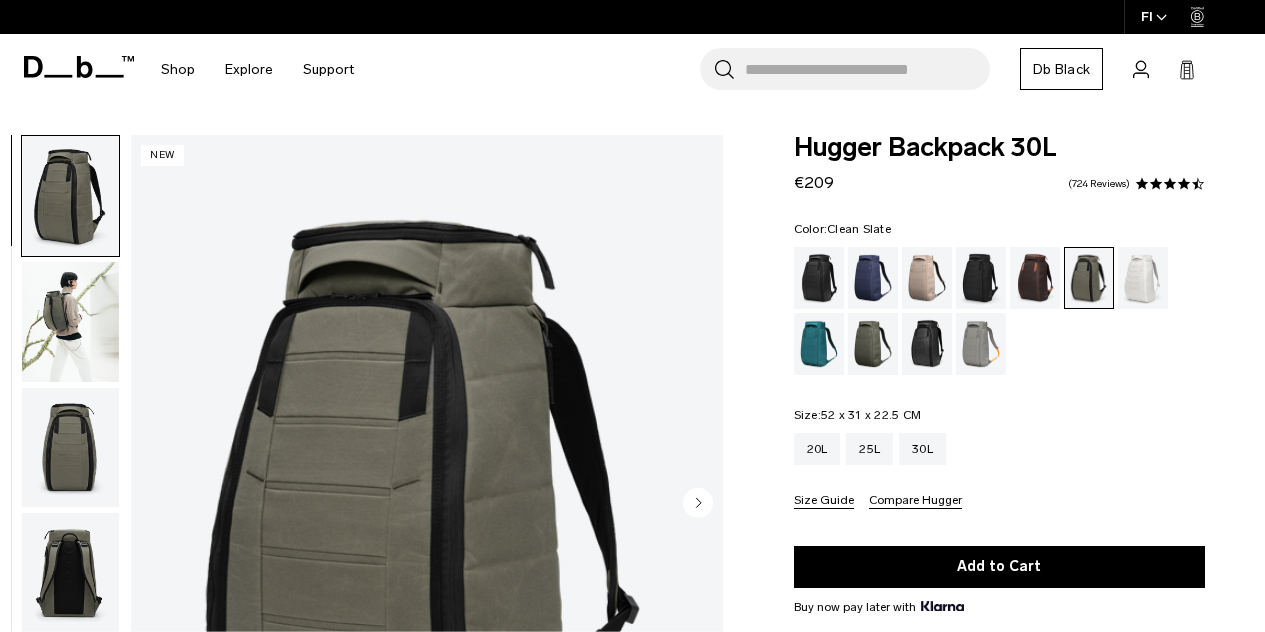 scroll, scrollTop: 40, scrollLeft: 0, axis: vertical 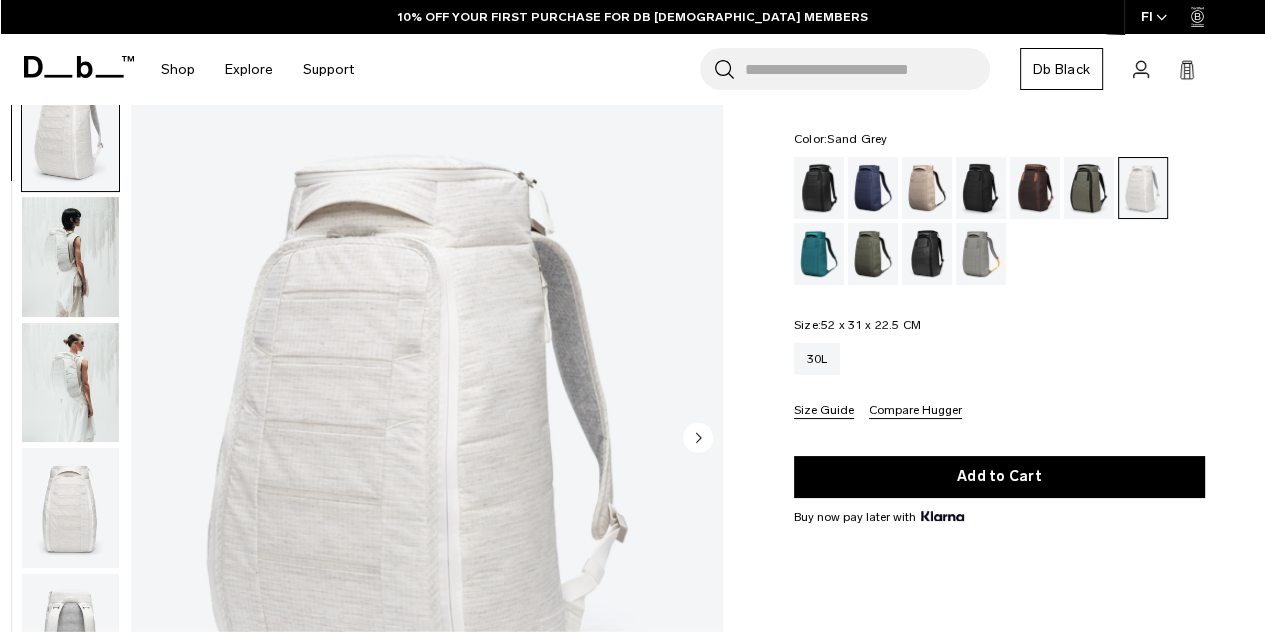 click at bounding box center (981, 254) 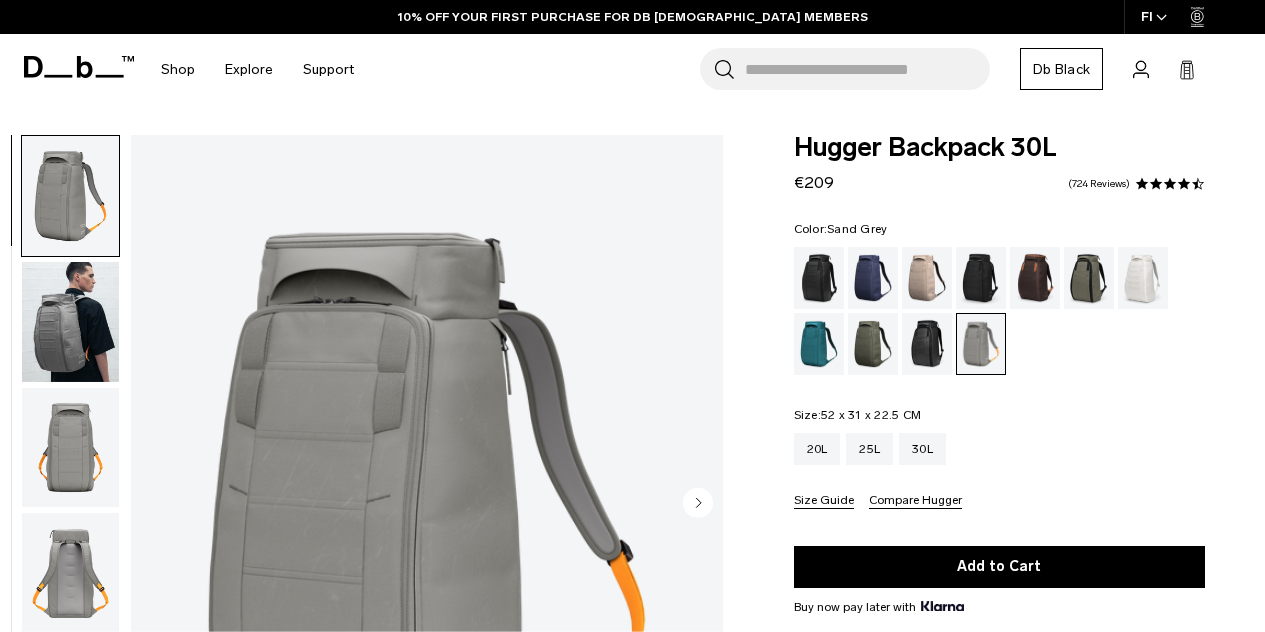 scroll, scrollTop: 24, scrollLeft: 0, axis: vertical 